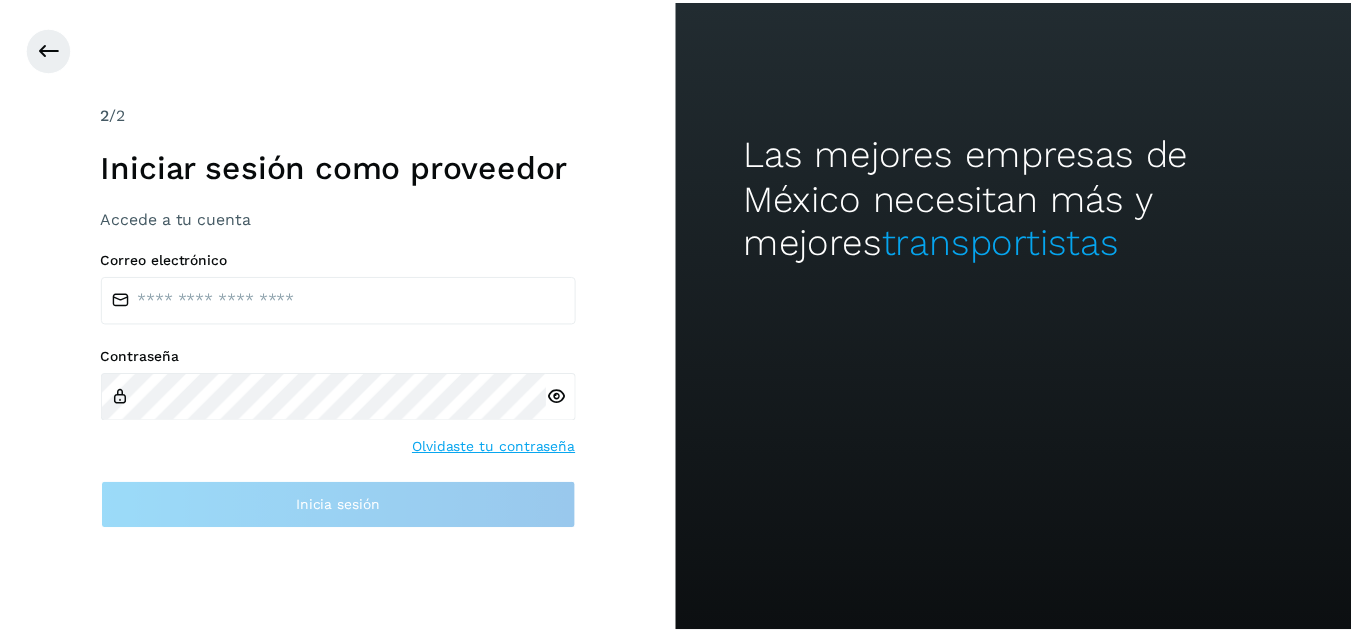 scroll, scrollTop: 0, scrollLeft: 0, axis: both 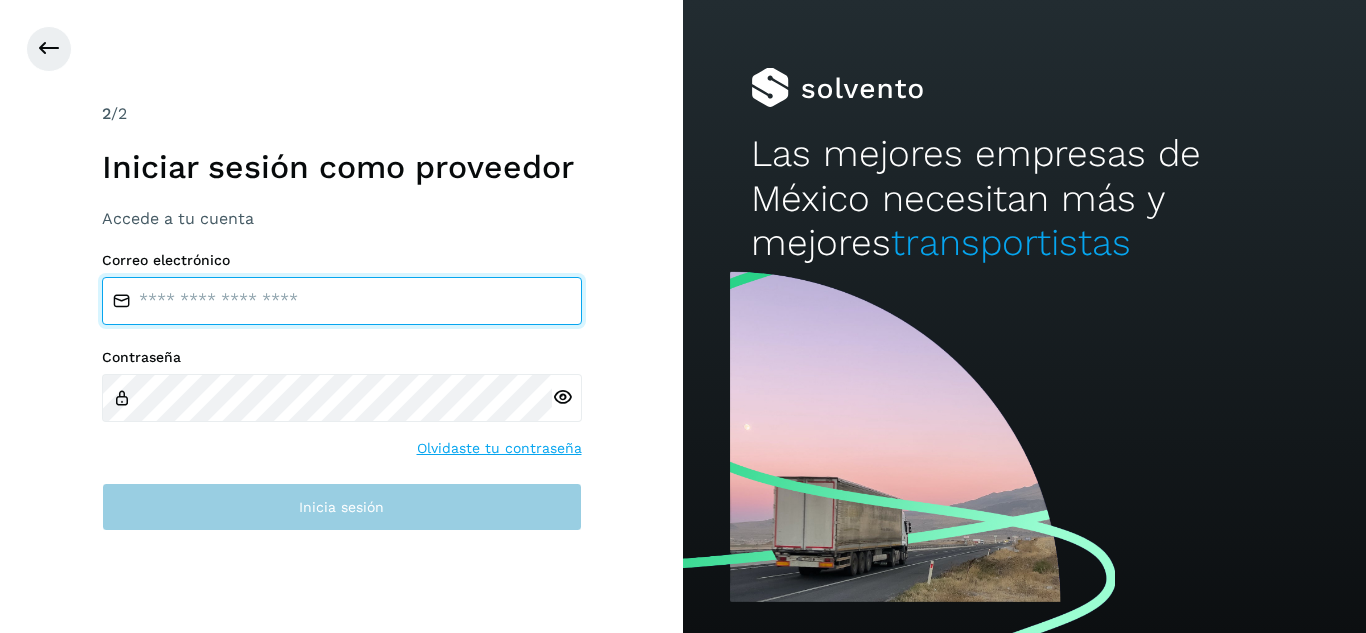 type on "**********" 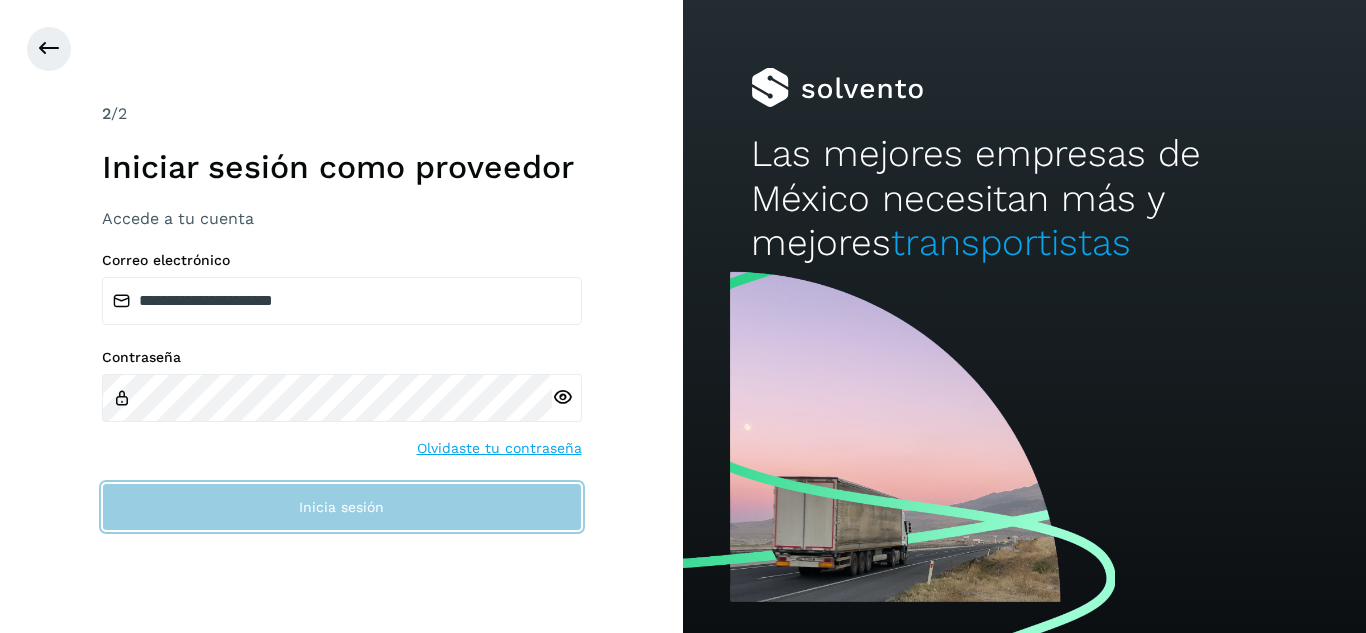 click on "Inicia sesión" 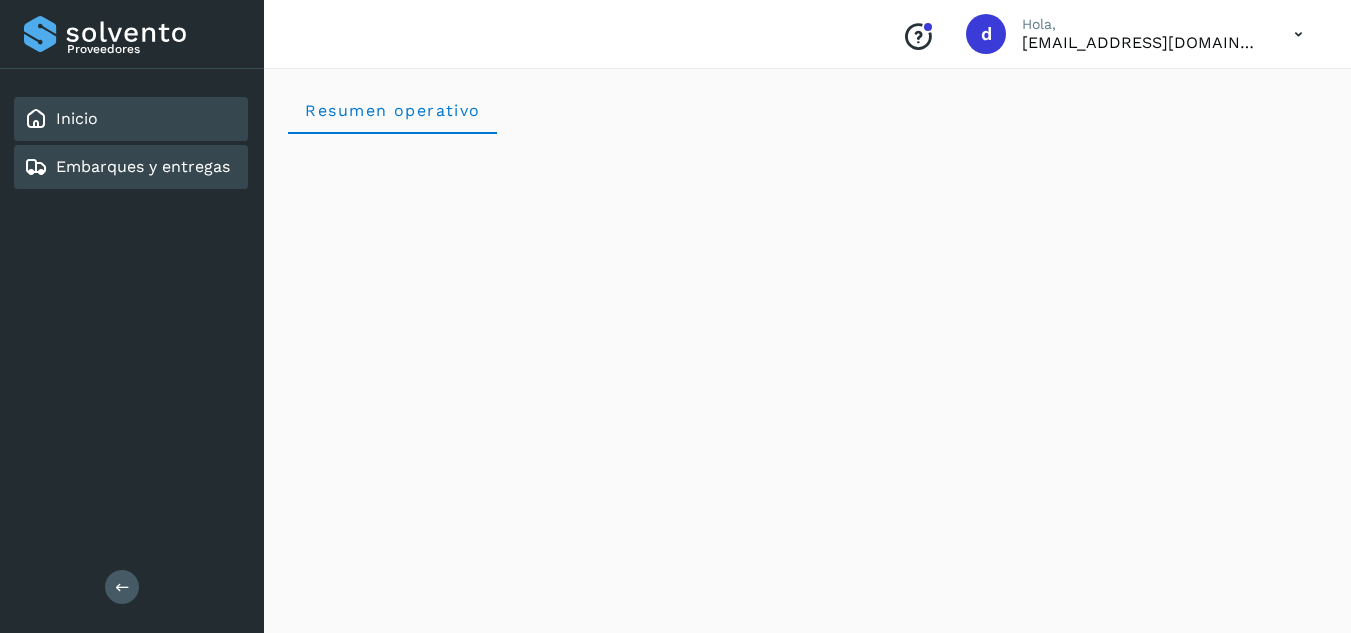 click on "Embarques y entregas" at bounding box center (143, 166) 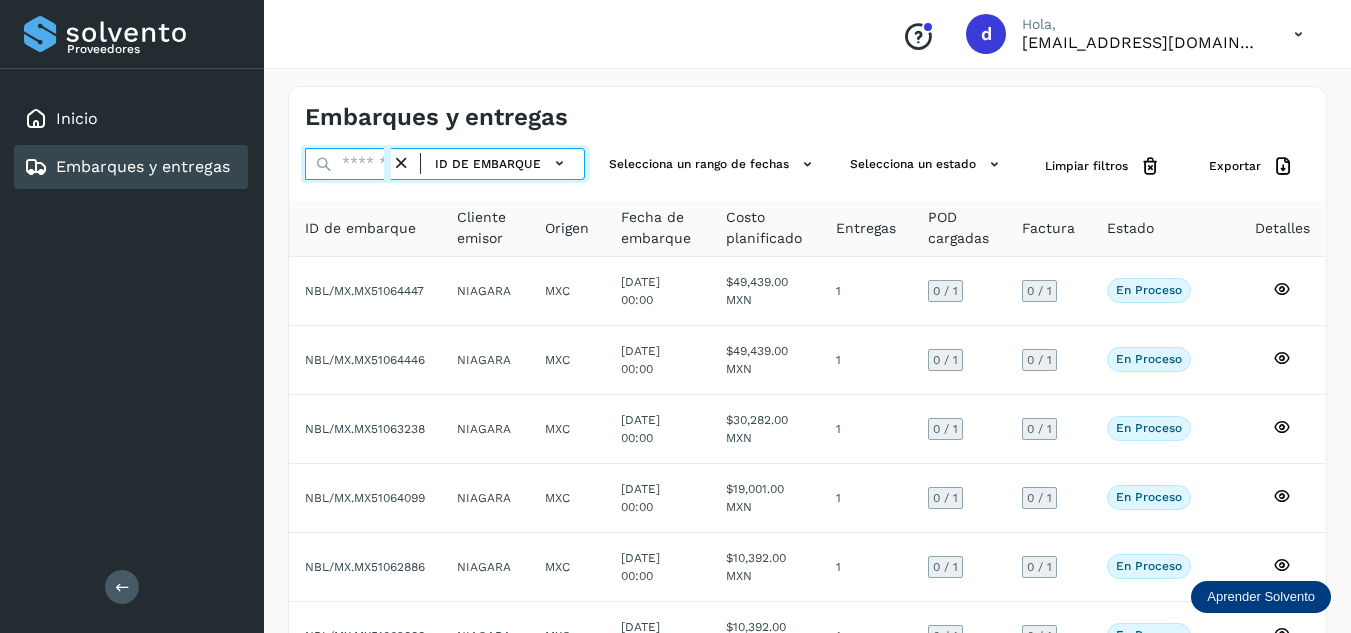 click at bounding box center [348, 164] 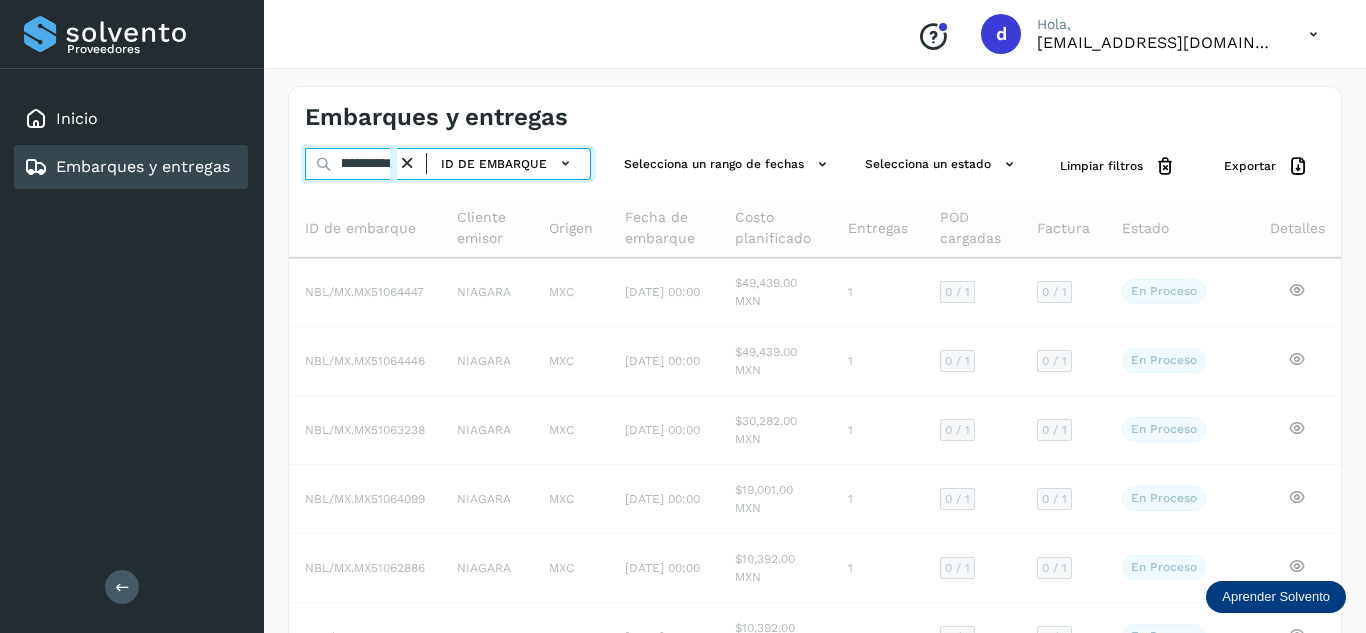 scroll, scrollTop: 0, scrollLeft: 77, axis: horizontal 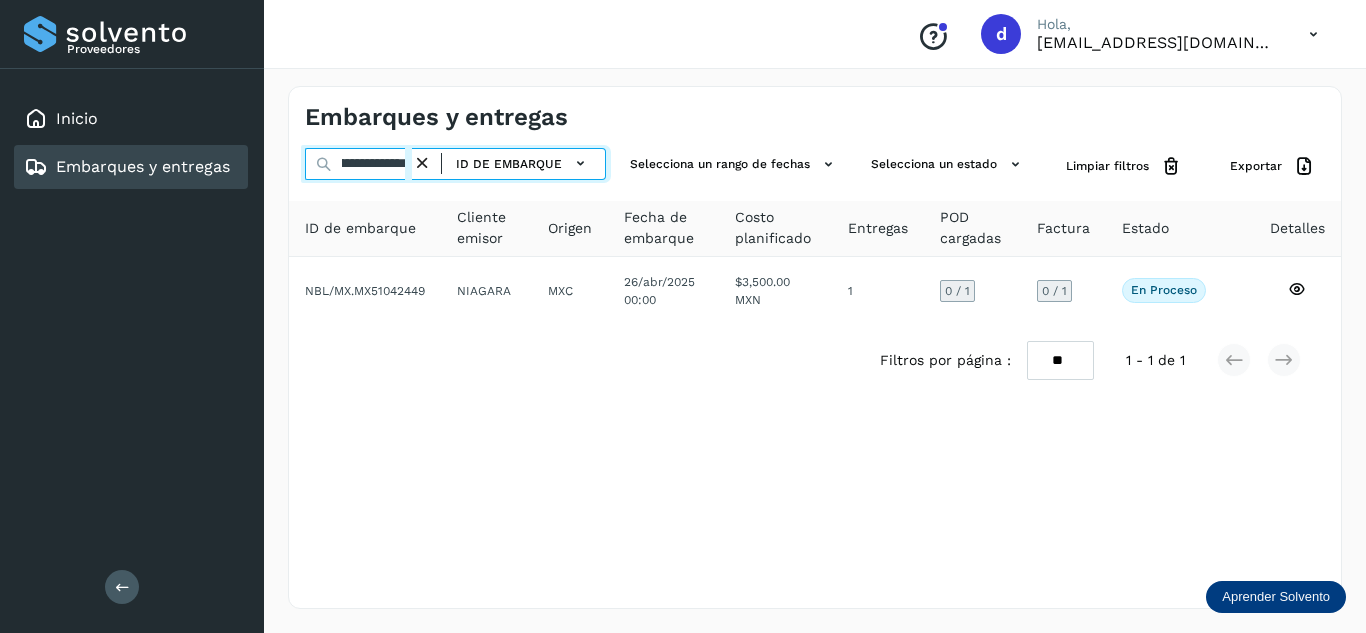 type on "**********" 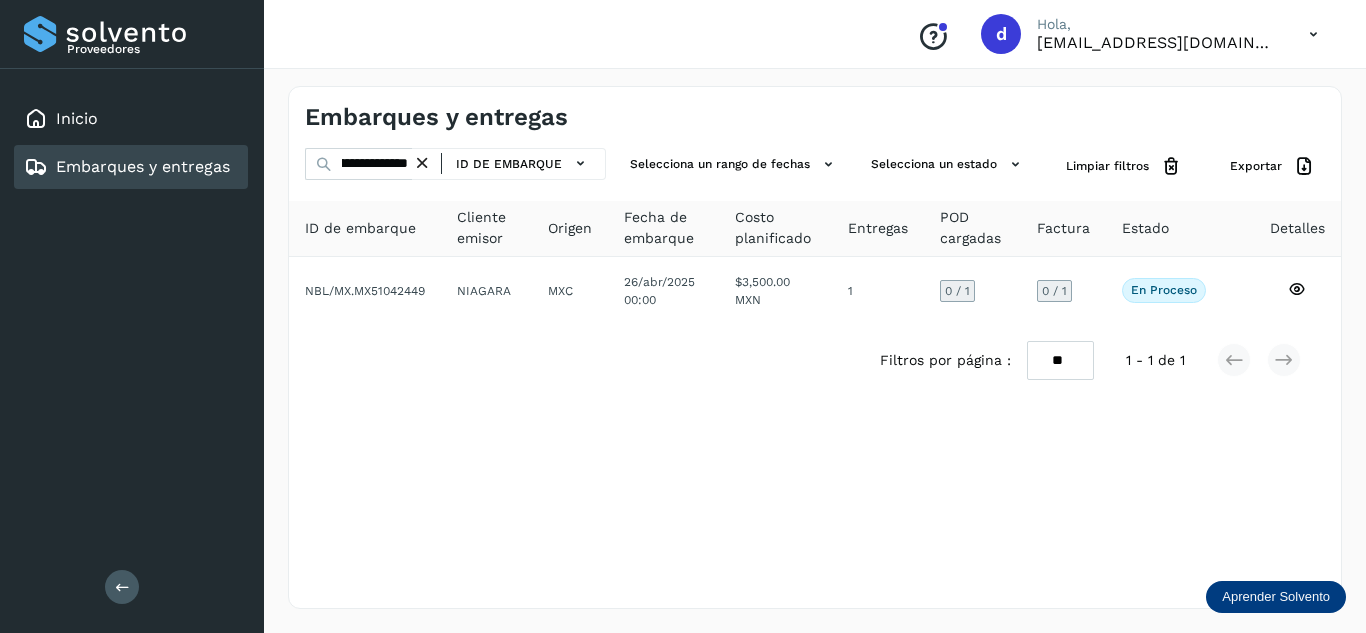 click on "**********" at bounding box center [815, 347] 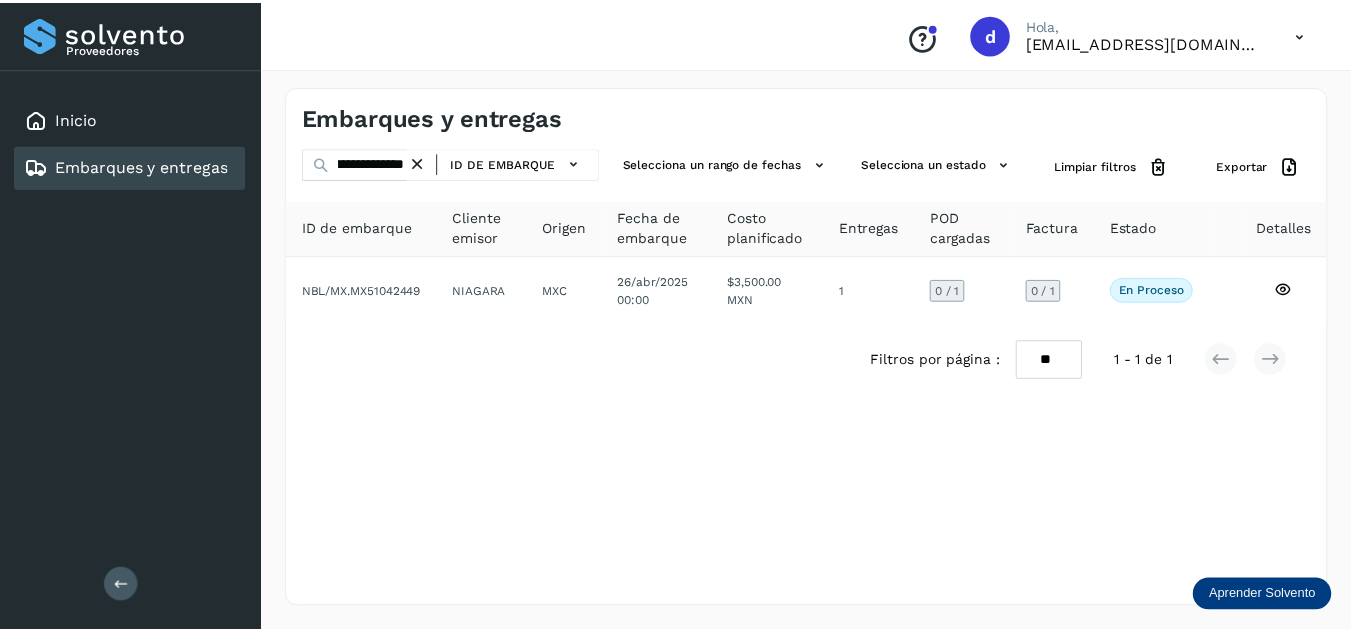 scroll, scrollTop: 0, scrollLeft: 0, axis: both 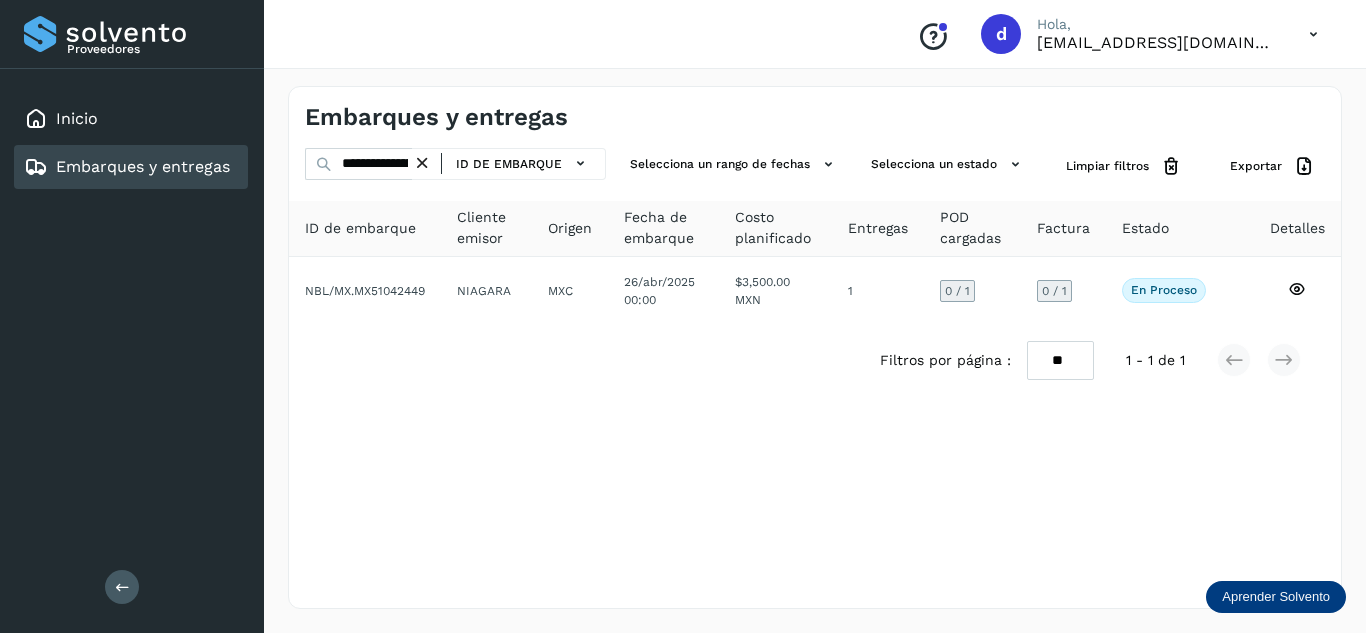 click at bounding box center [422, 163] 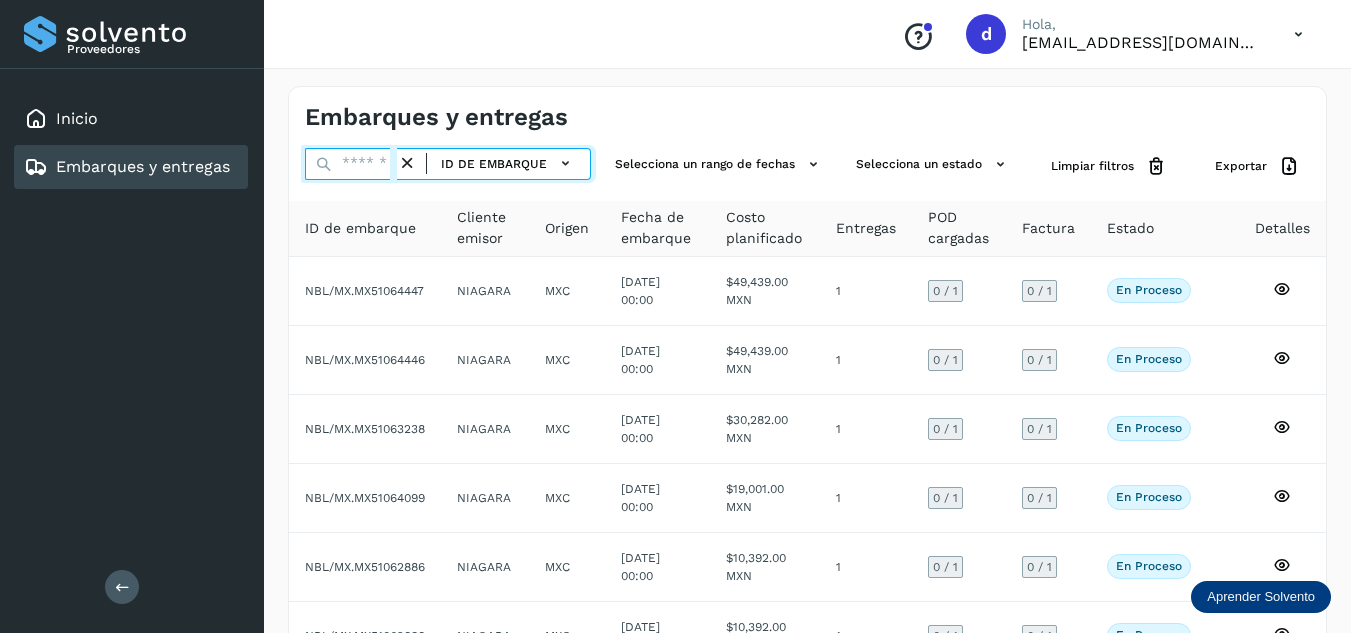 click at bounding box center (351, 164) 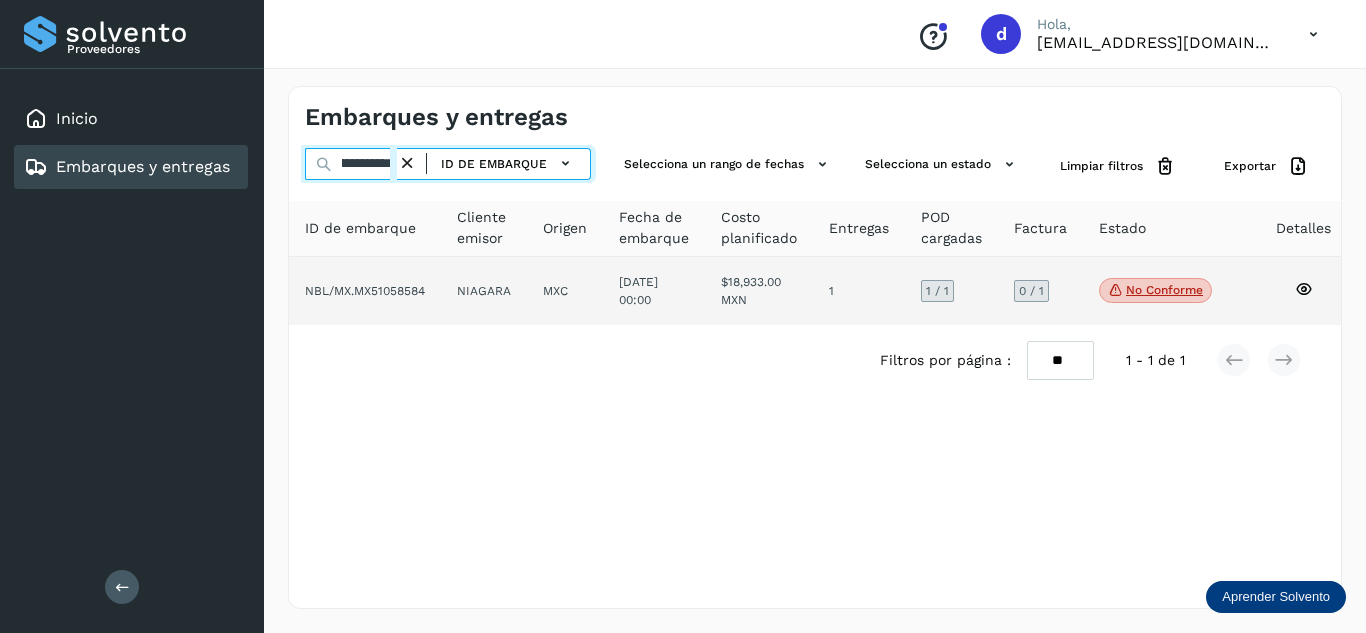 scroll, scrollTop: 0, scrollLeft: 77, axis: horizontal 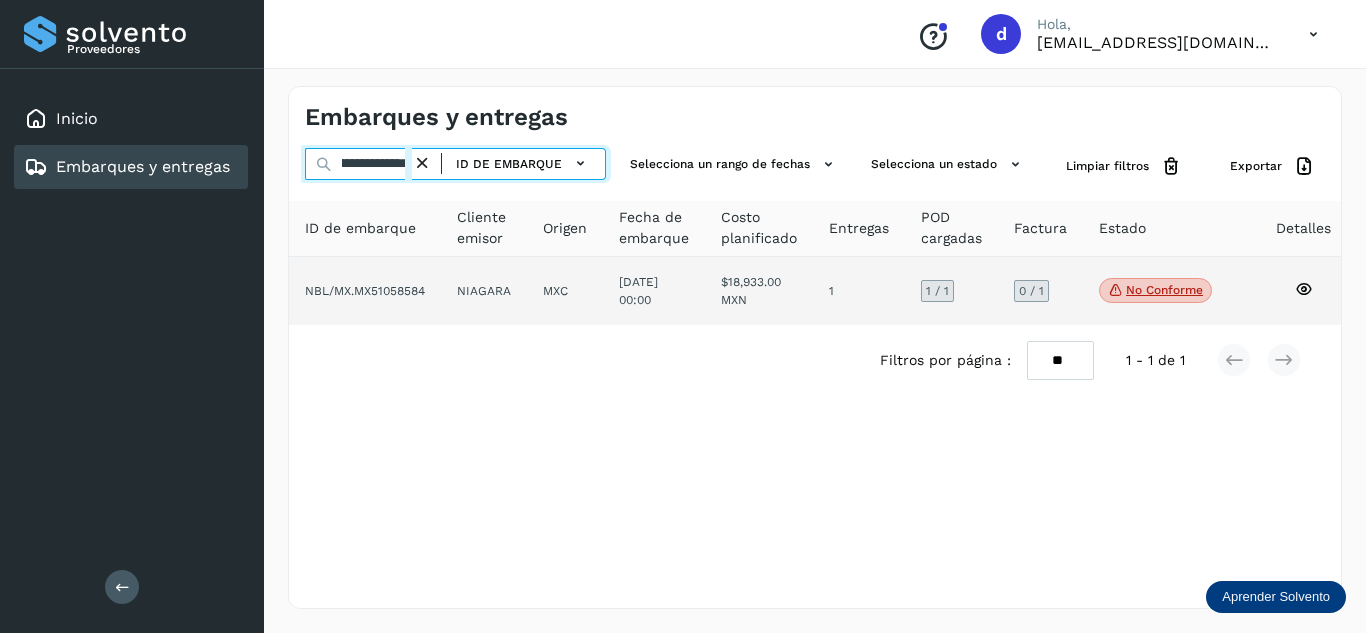 type on "**********" 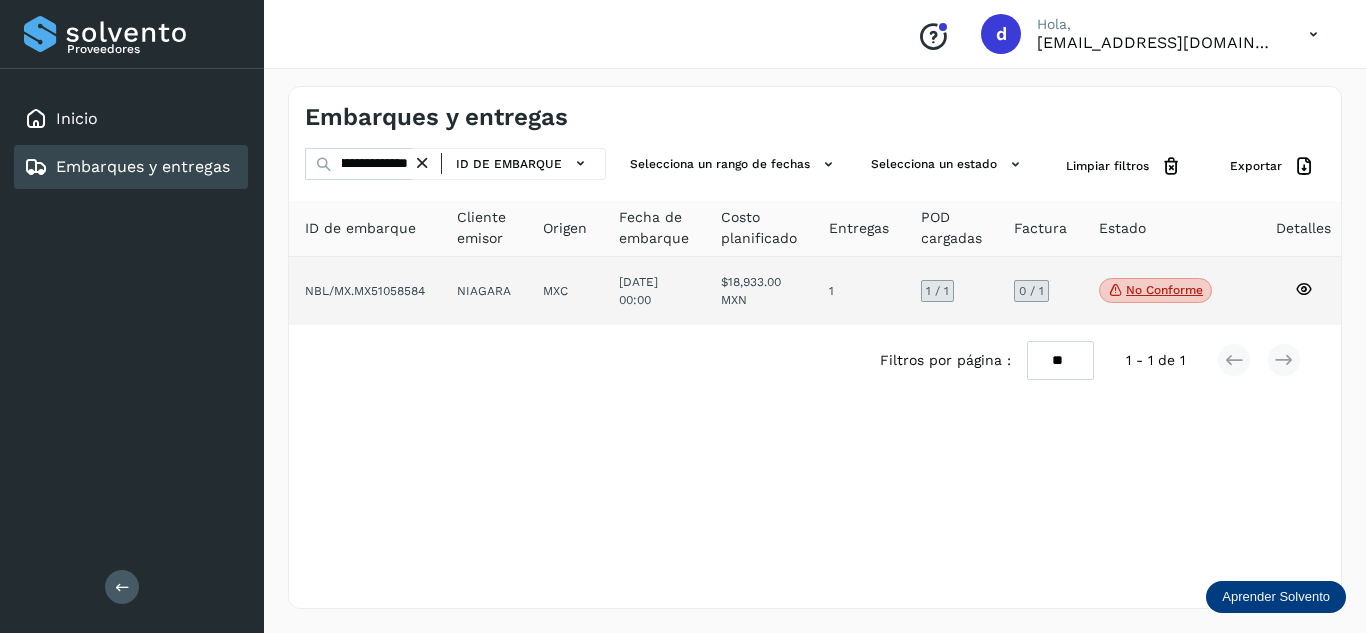 click 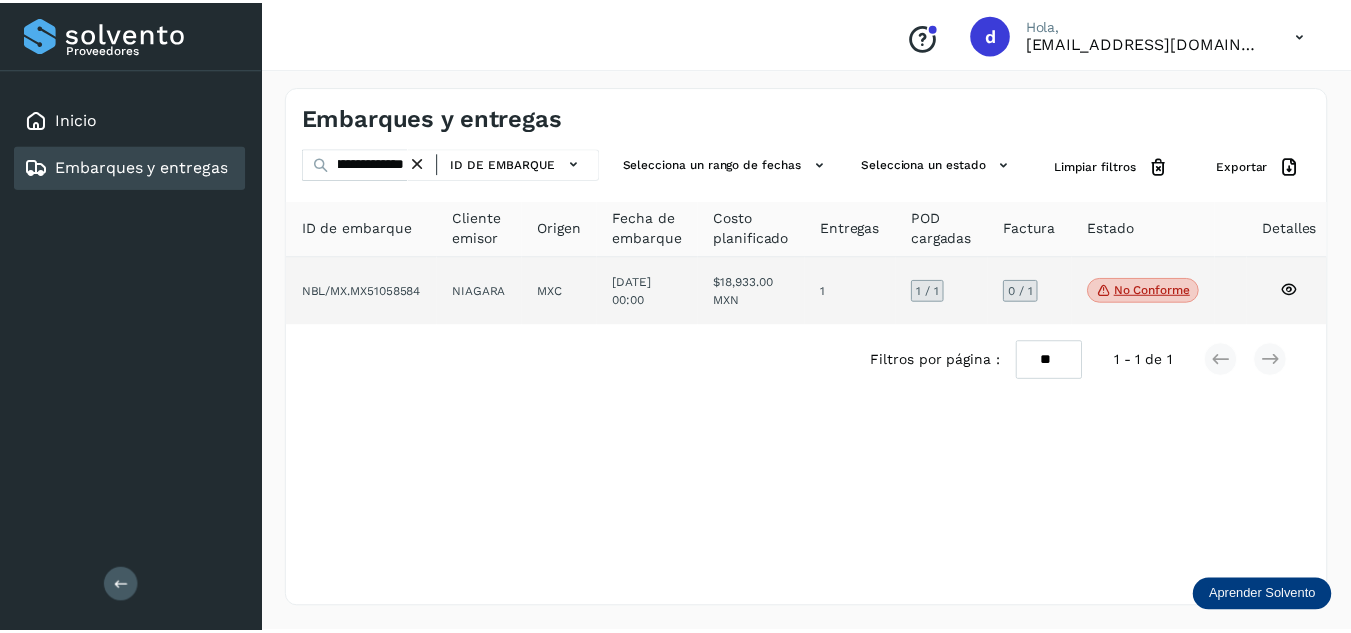 scroll, scrollTop: 0, scrollLeft: 0, axis: both 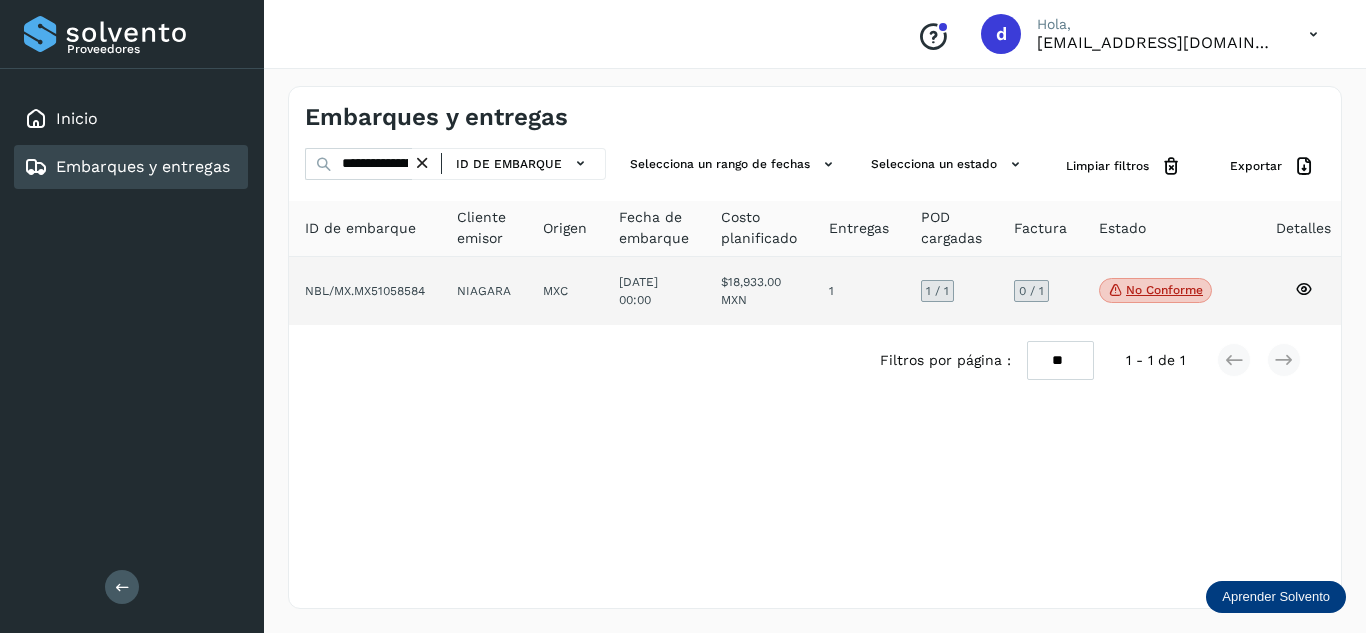 click 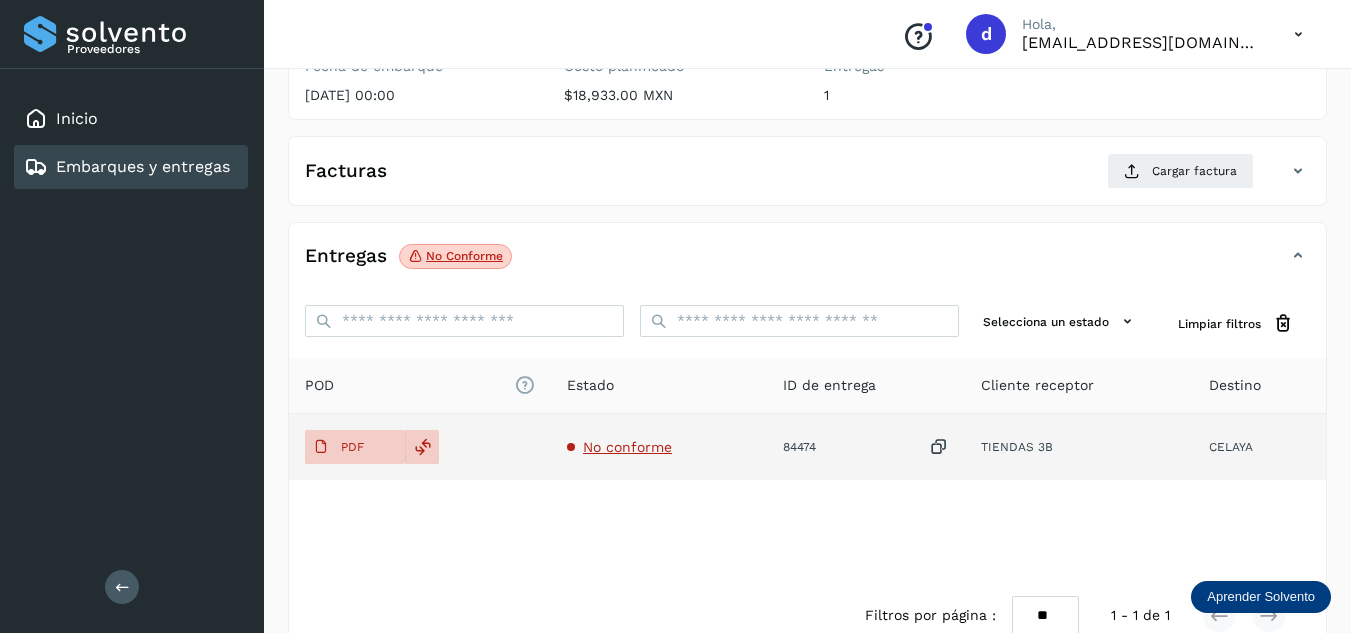 scroll, scrollTop: 316, scrollLeft: 0, axis: vertical 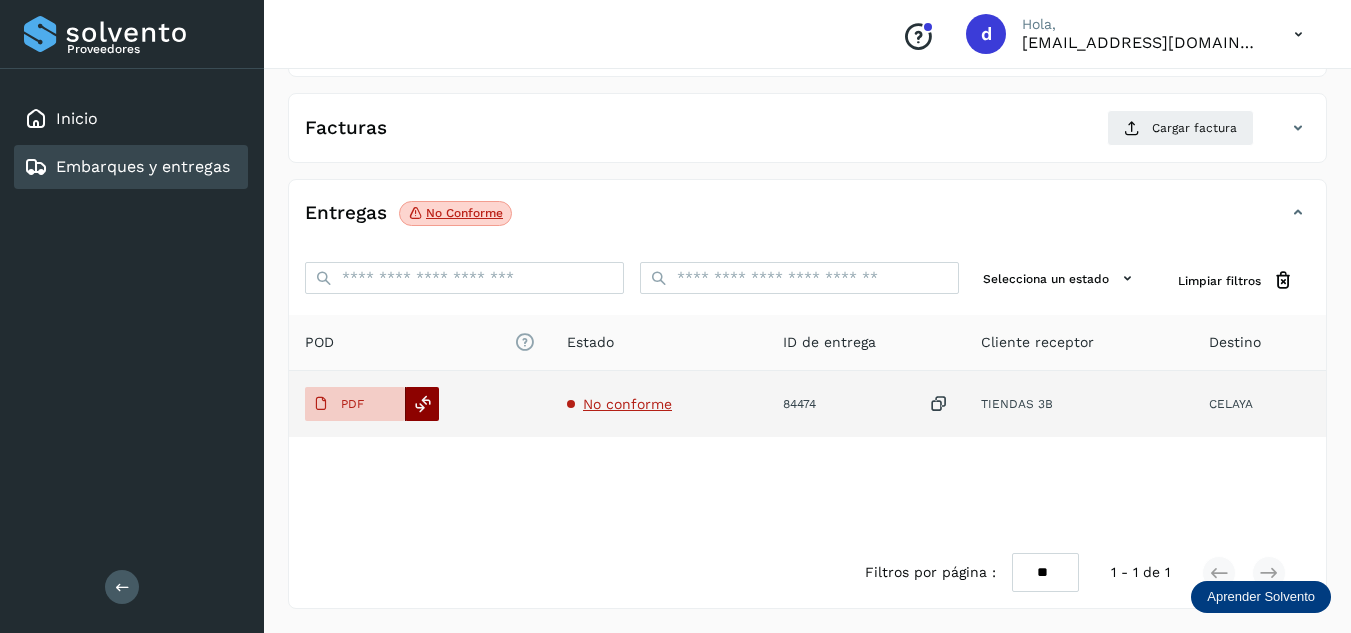 click at bounding box center [423, 404] 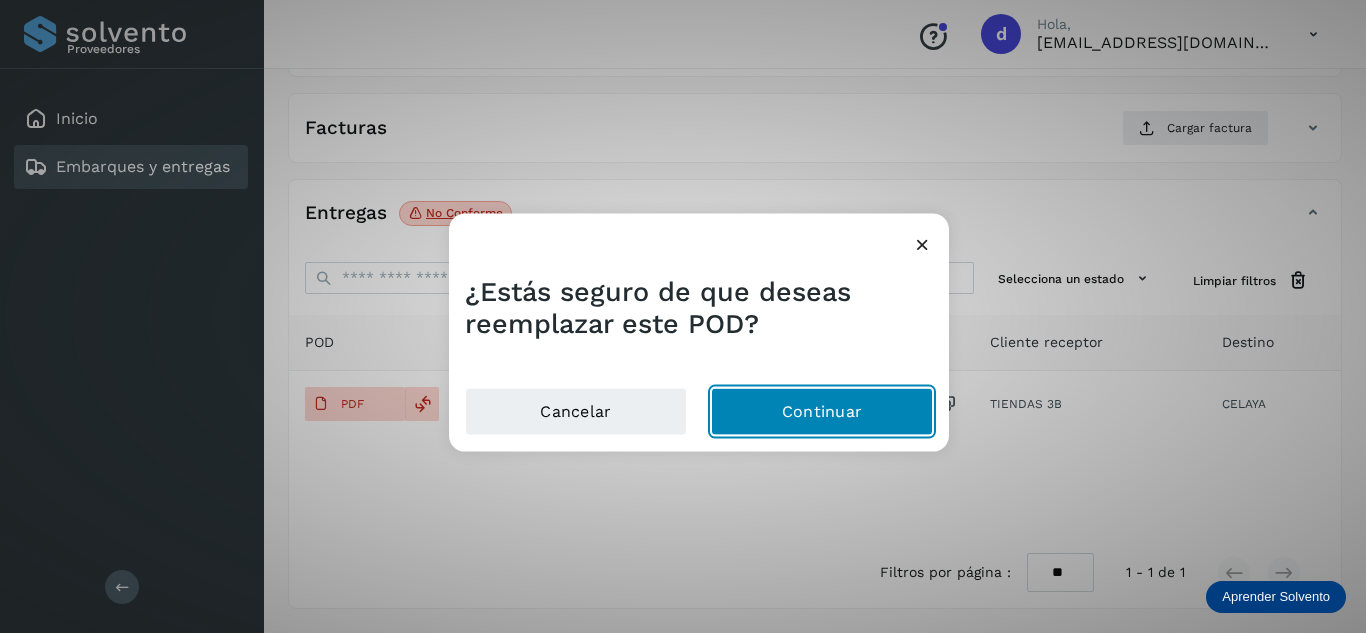 click on "Continuar" 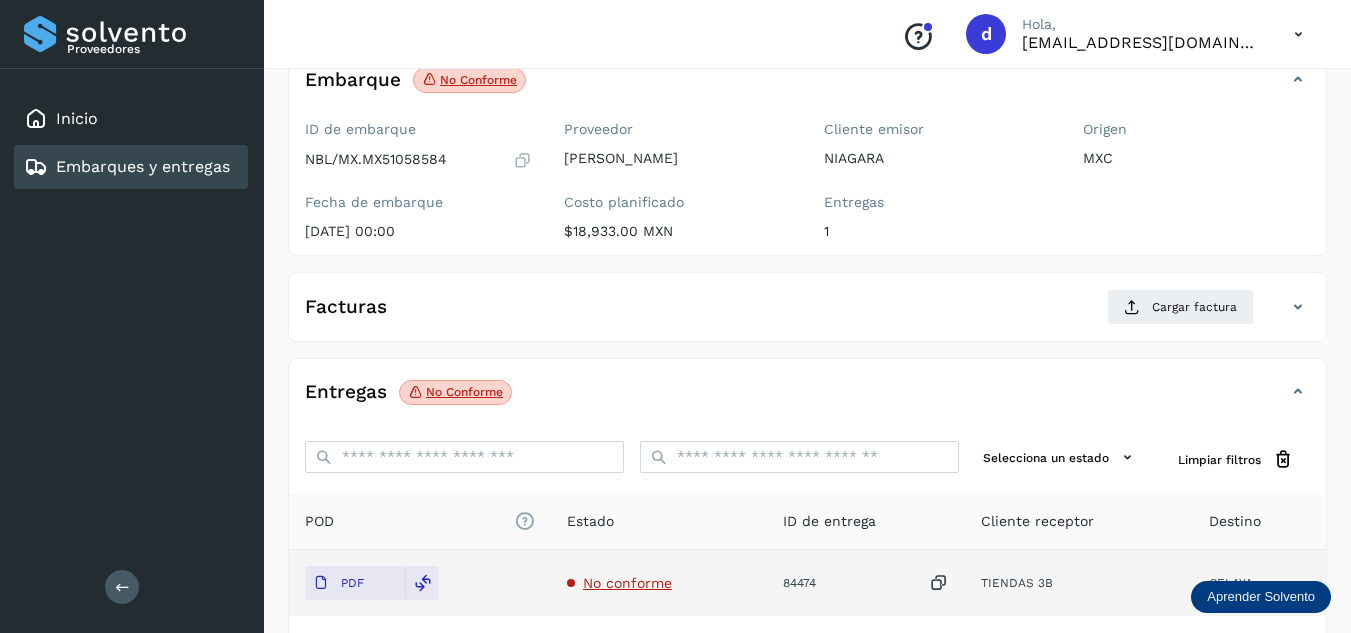 scroll, scrollTop: 116, scrollLeft: 0, axis: vertical 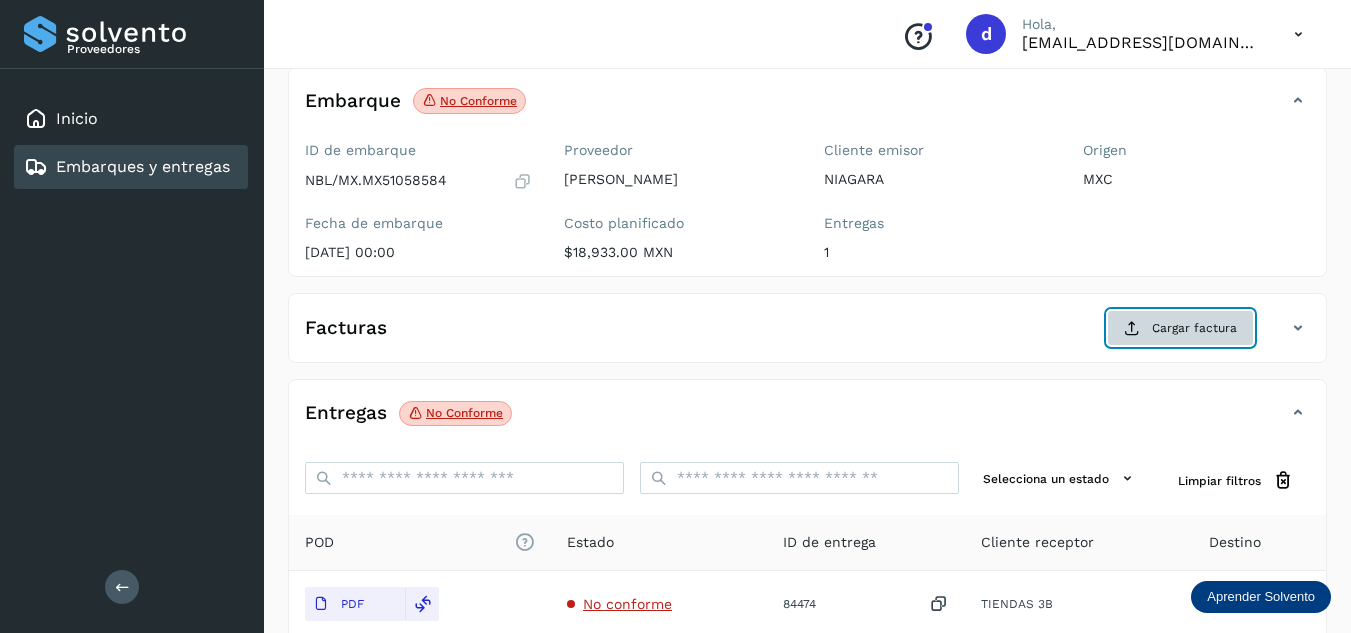 click at bounding box center [1132, 328] 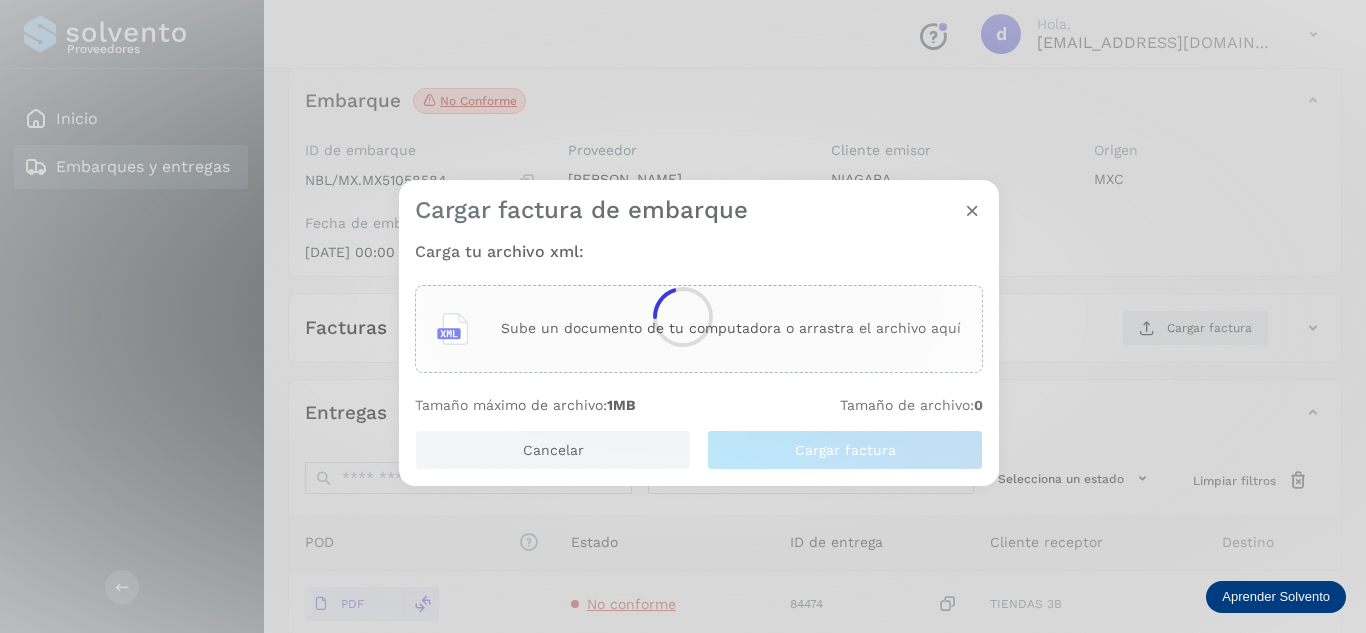 click 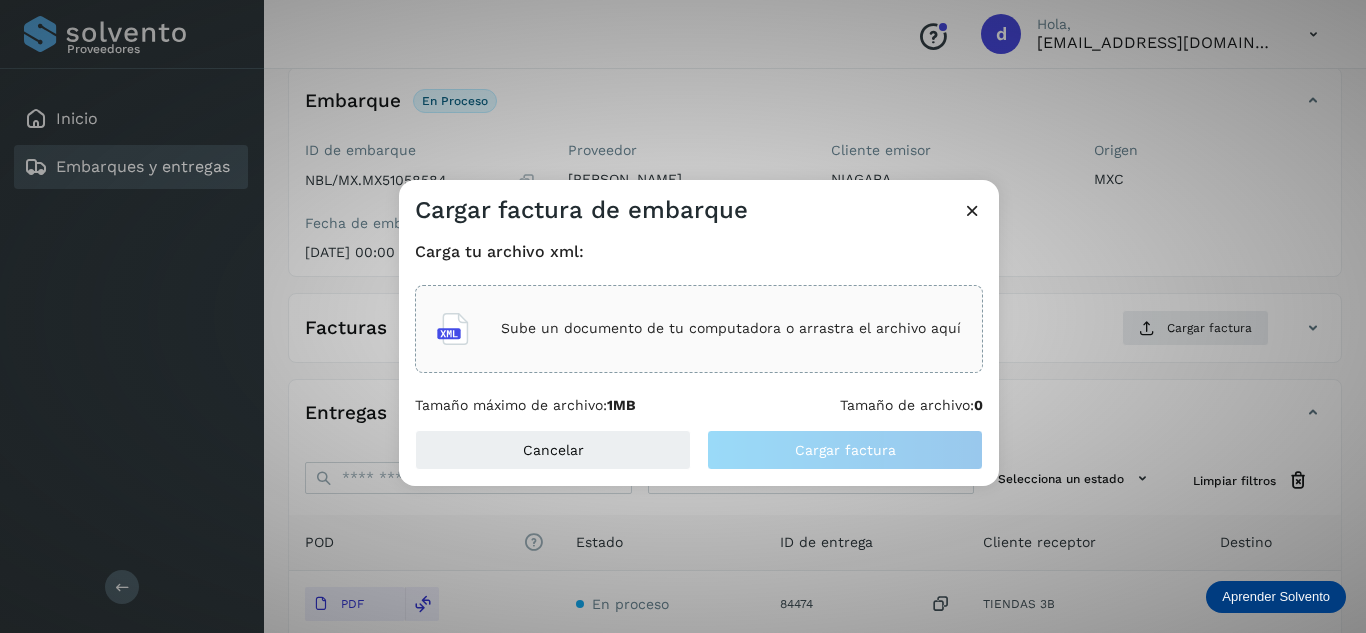 click on "Sube un documento de tu computadora o arrastra el archivo aquí" at bounding box center (731, 328) 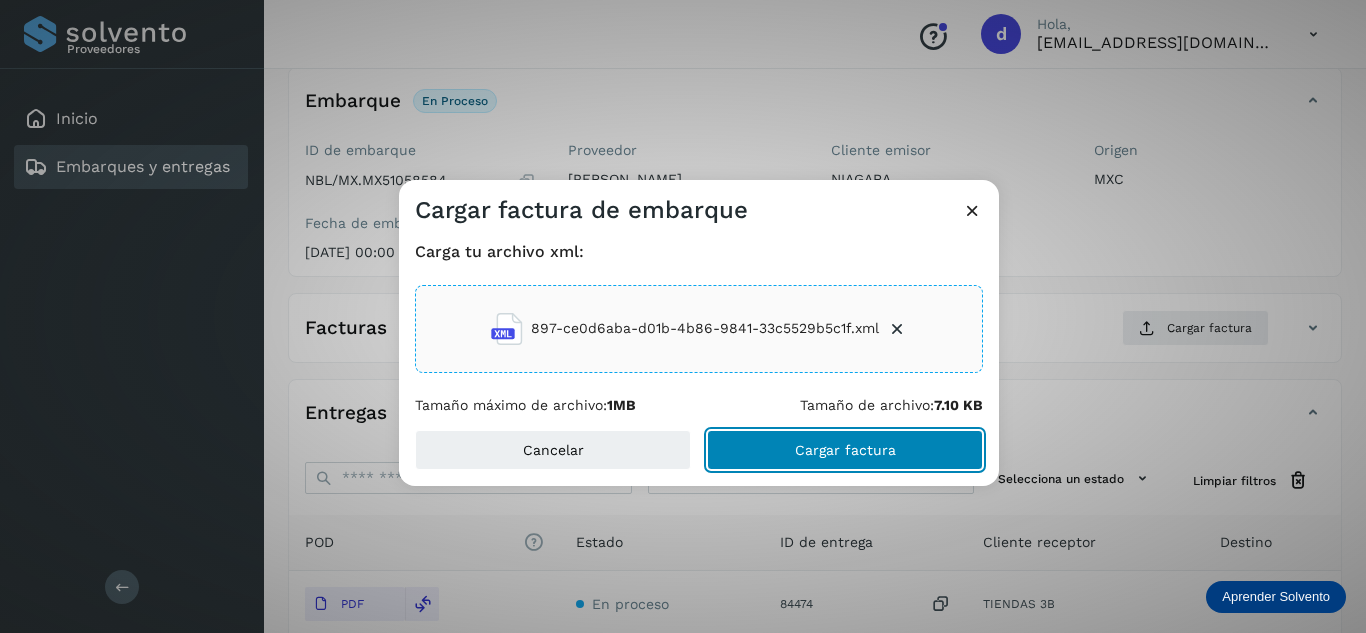 click on "Cargar factura" 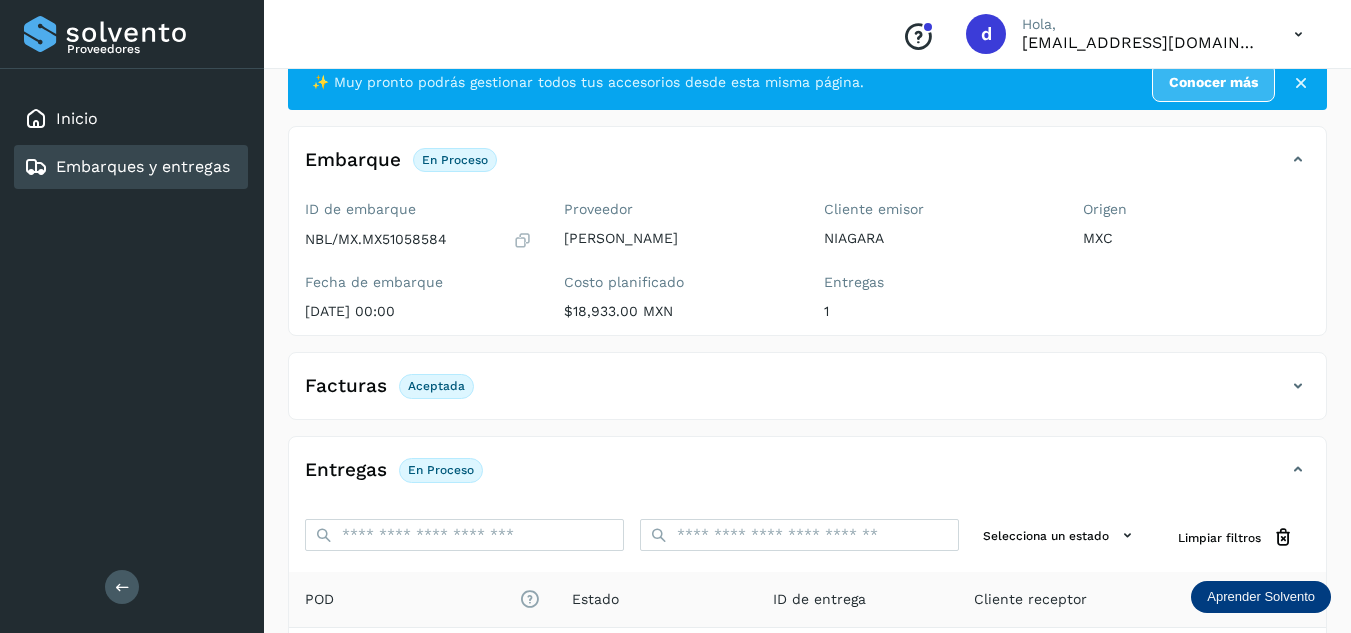 scroll, scrollTop: 0, scrollLeft: 0, axis: both 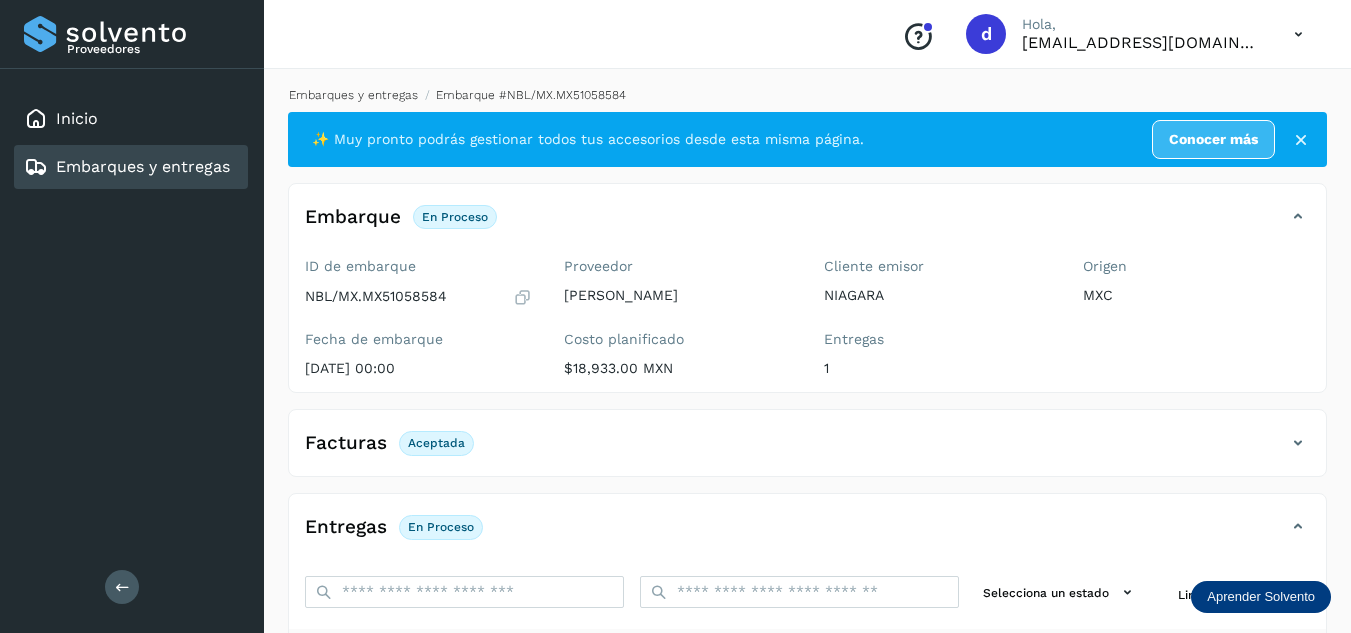 click on "Embarques y entregas" at bounding box center [353, 95] 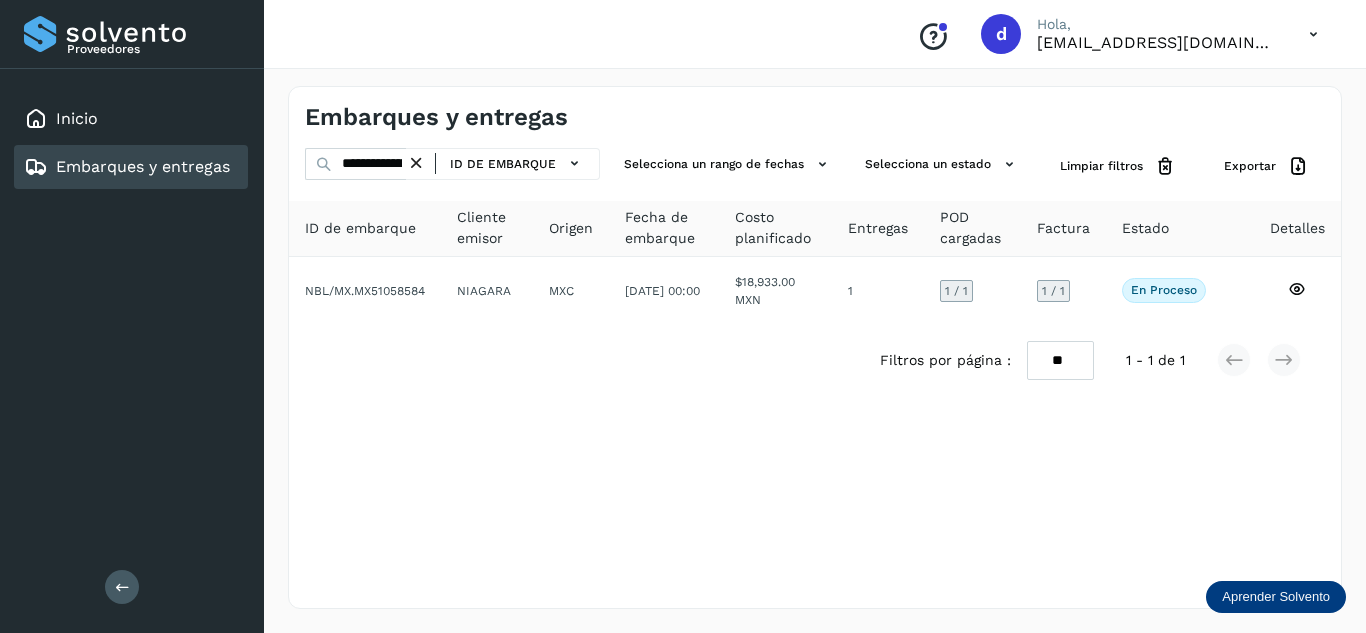 click at bounding box center [416, 163] 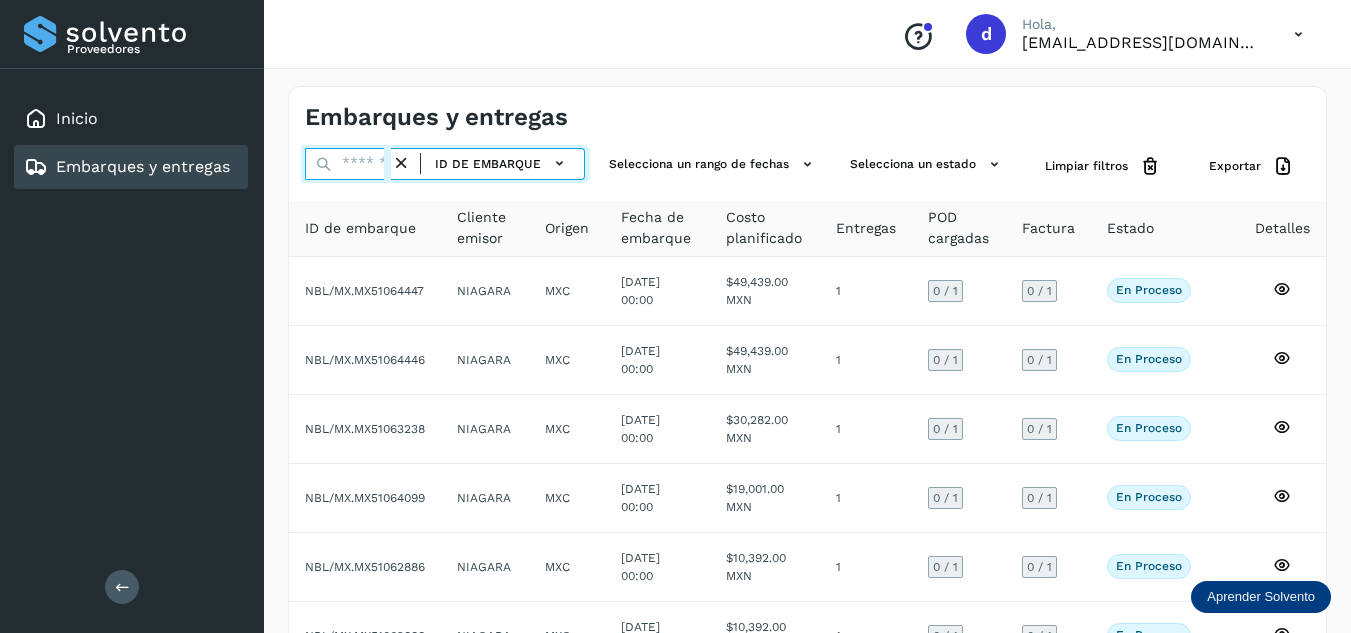 click at bounding box center (348, 164) 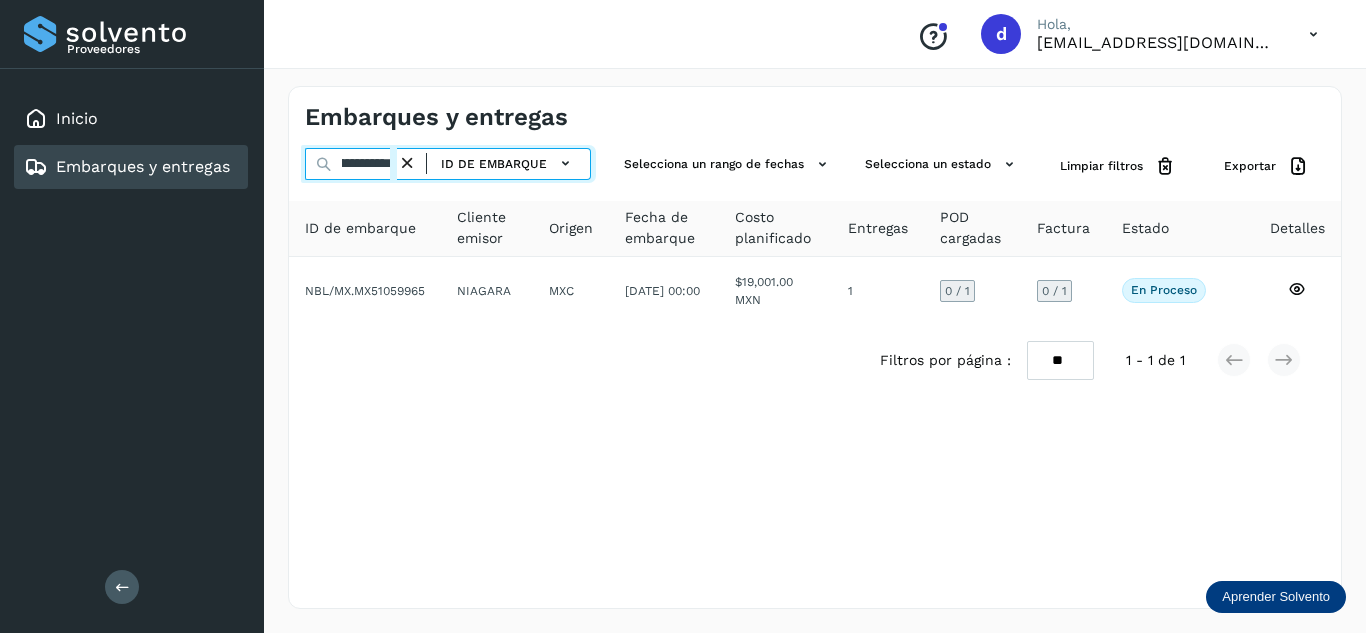 scroll, scrollTop: 0, scrollLeft: 77, axis: horizontal 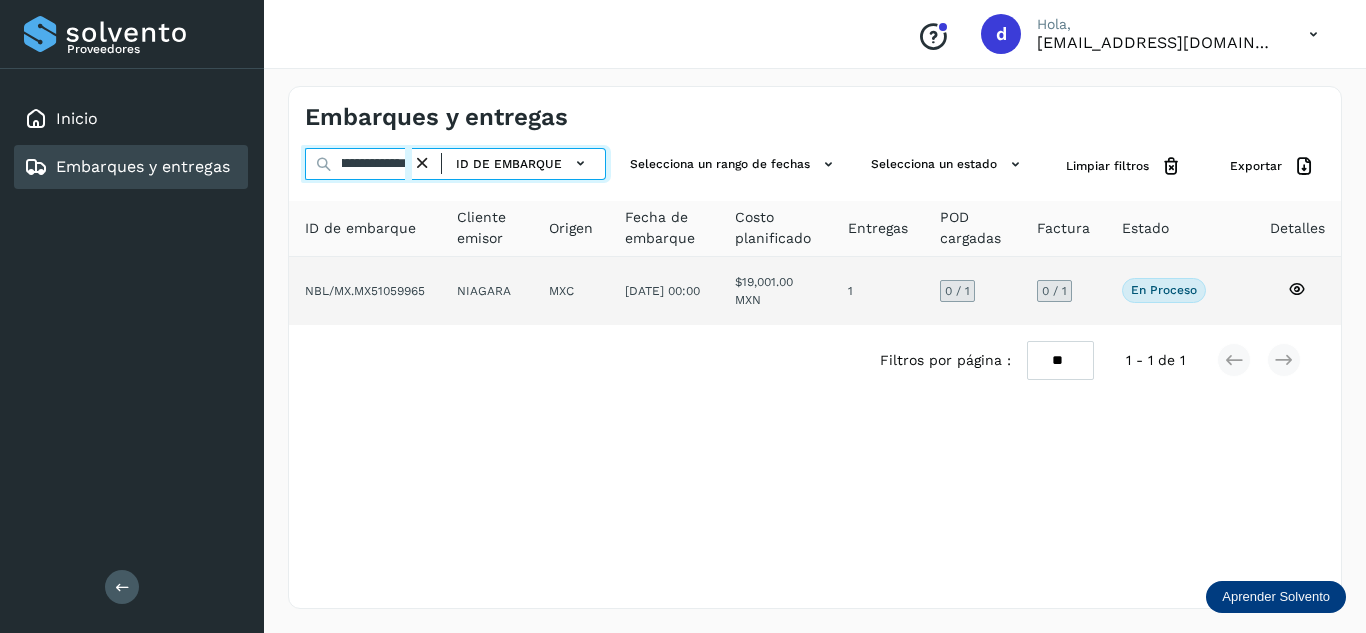 type on "**********" 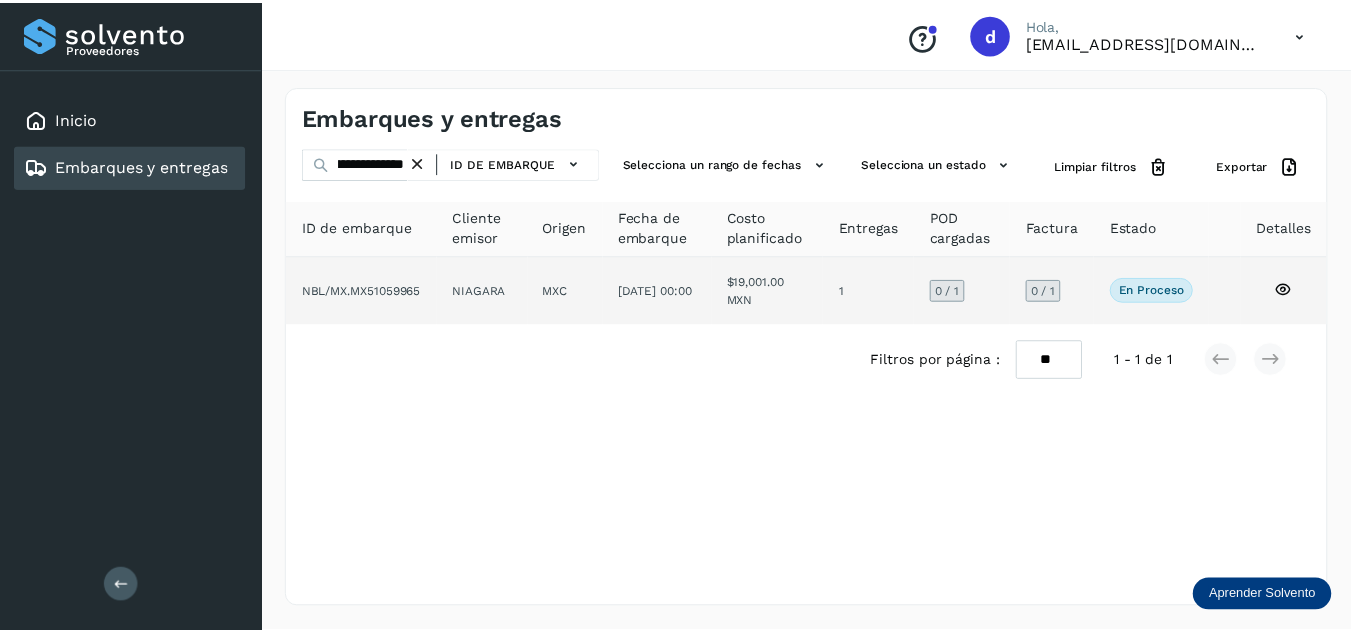 scroll, scrollTop: 0, scrollLeft: 0, axis: both 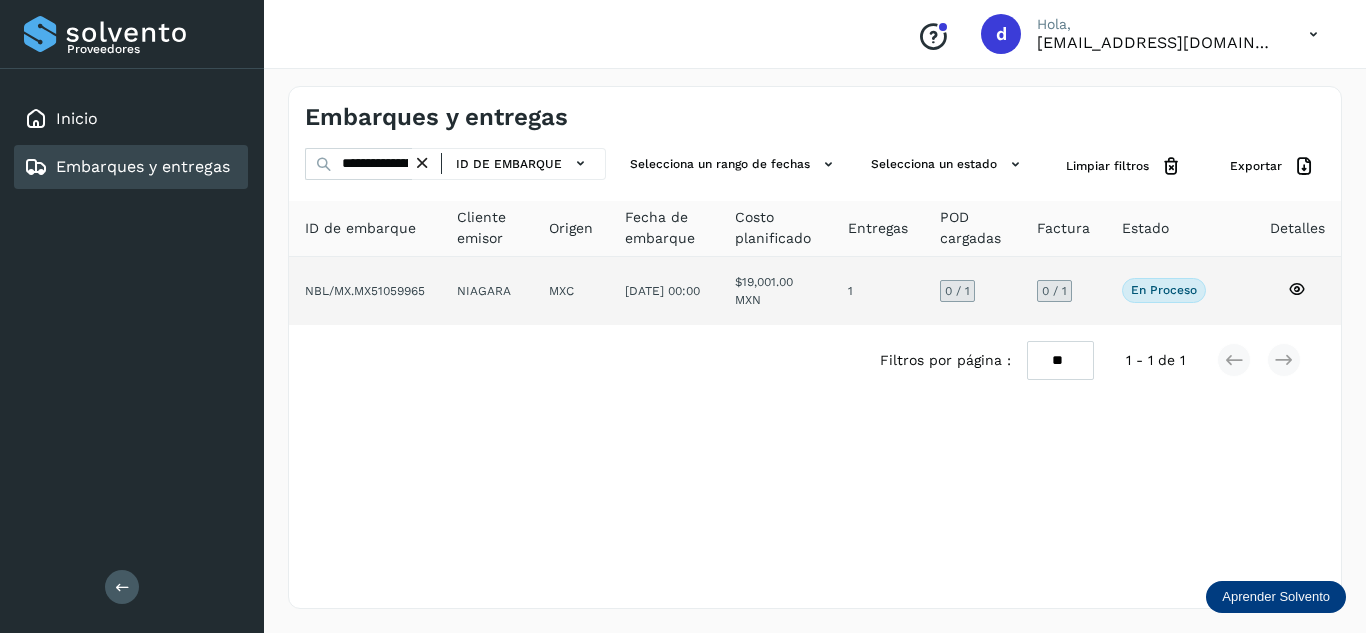 click 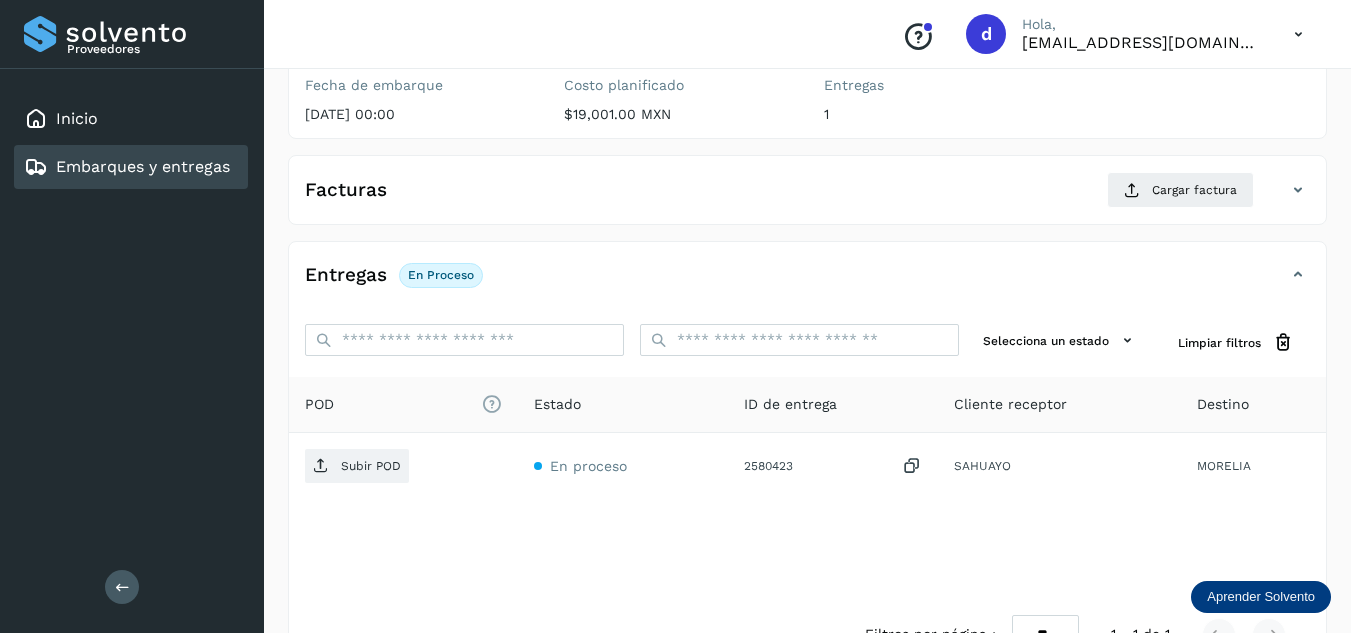 scroll, scrollTop: 300, scrollLeft: 0, axis: vertical 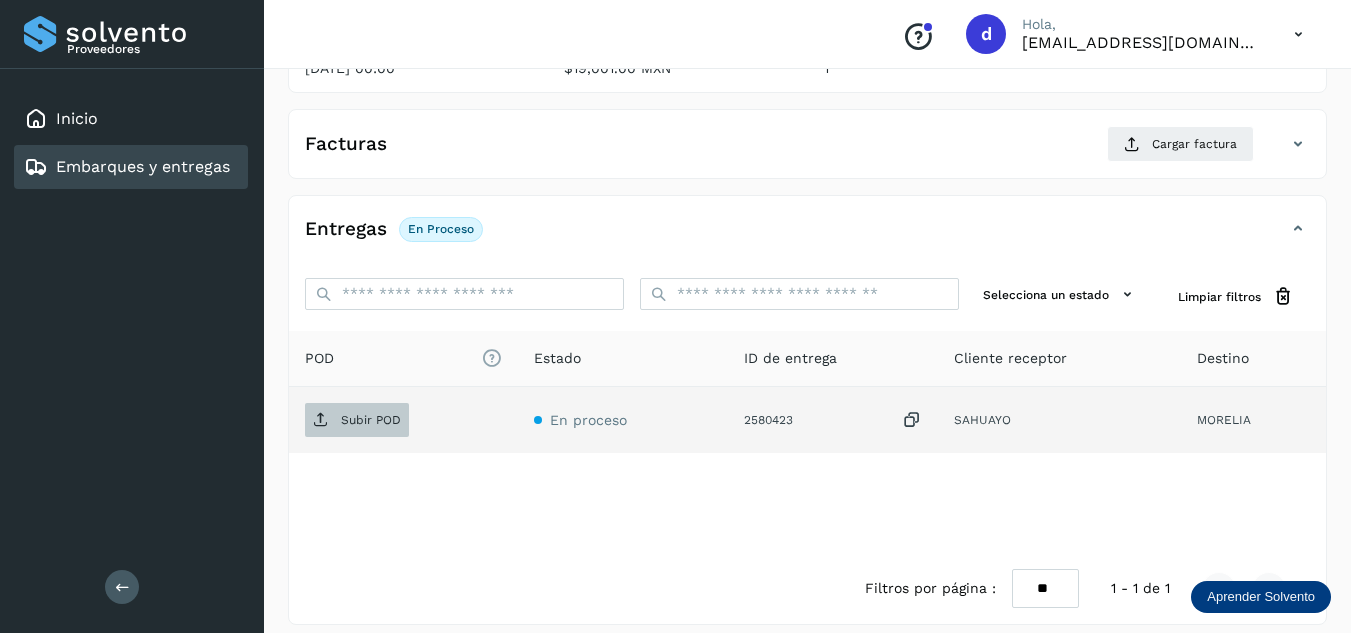 click on "Subir POD" at bounding box center (371, 420) 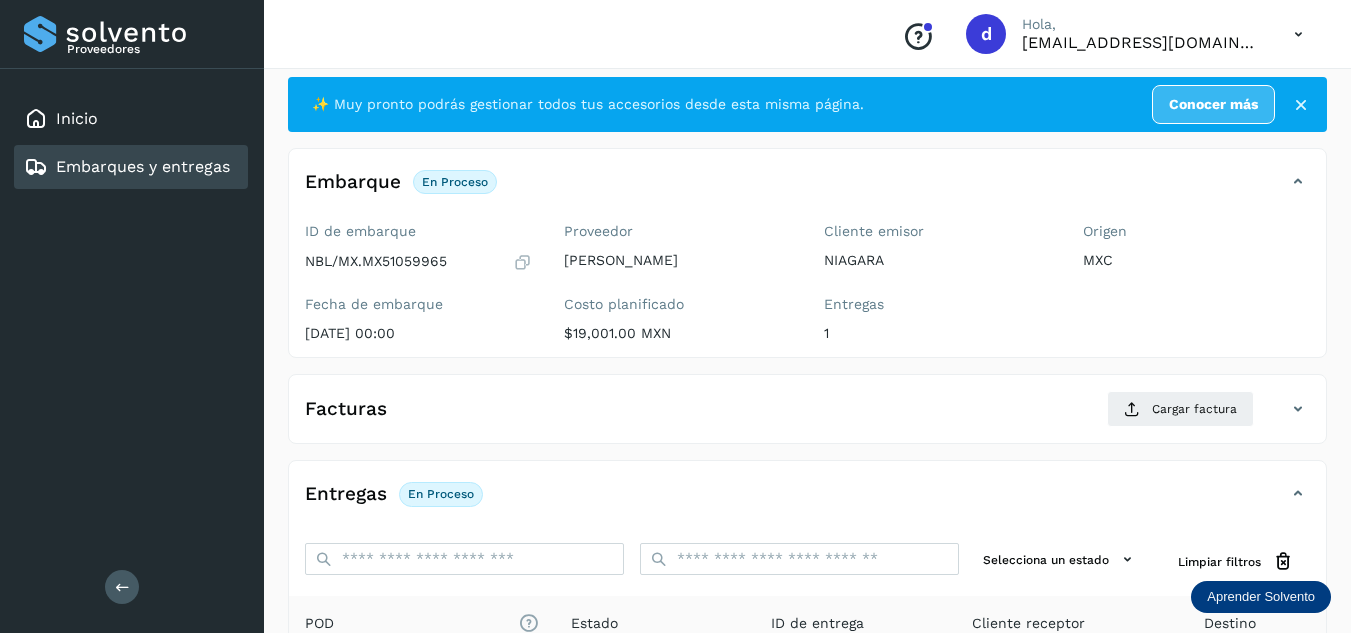 scroll, scrollTop: 0, scrollLeft: 0, axis: both 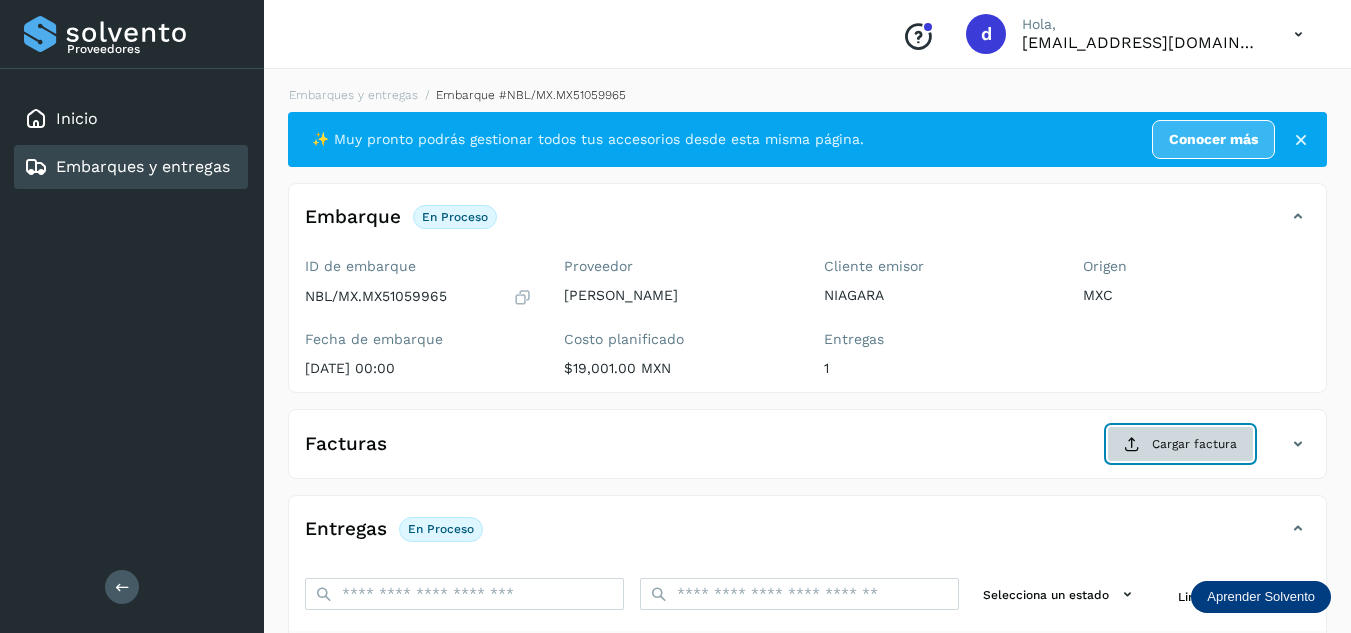 click on "Cargar factura" 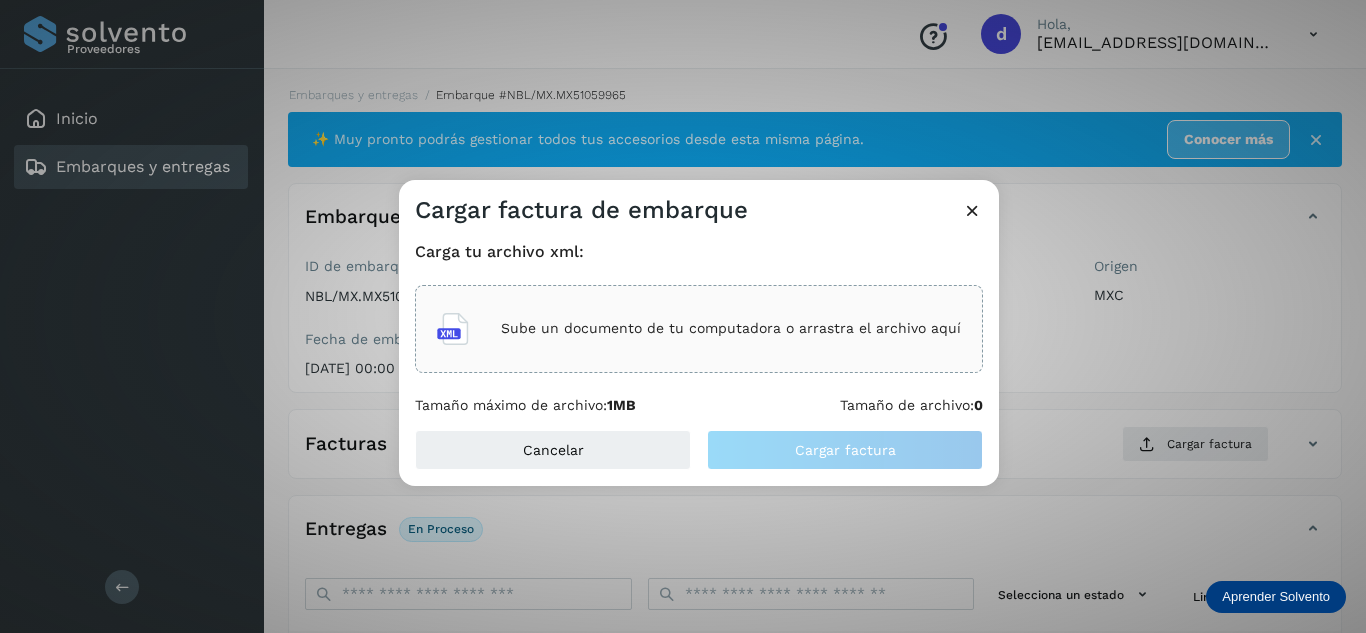 click on "Sube un documento de tu computadora o arrastra el archivo aquí" 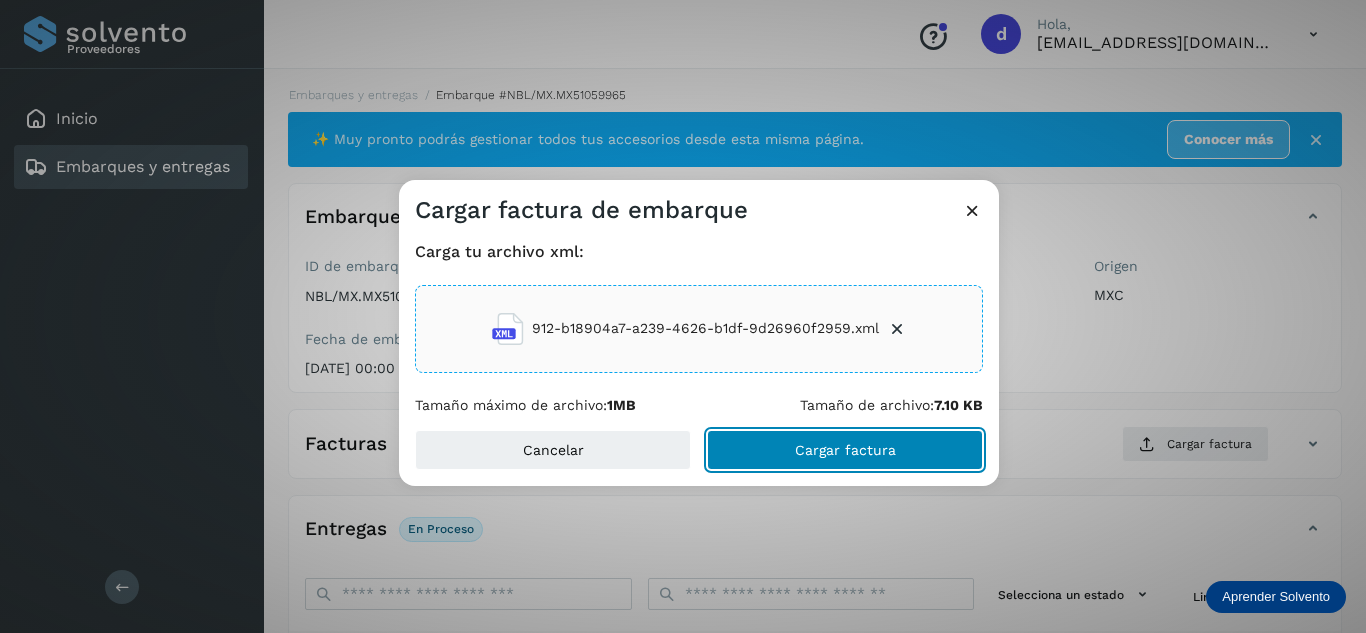 click on "Cargar factura" 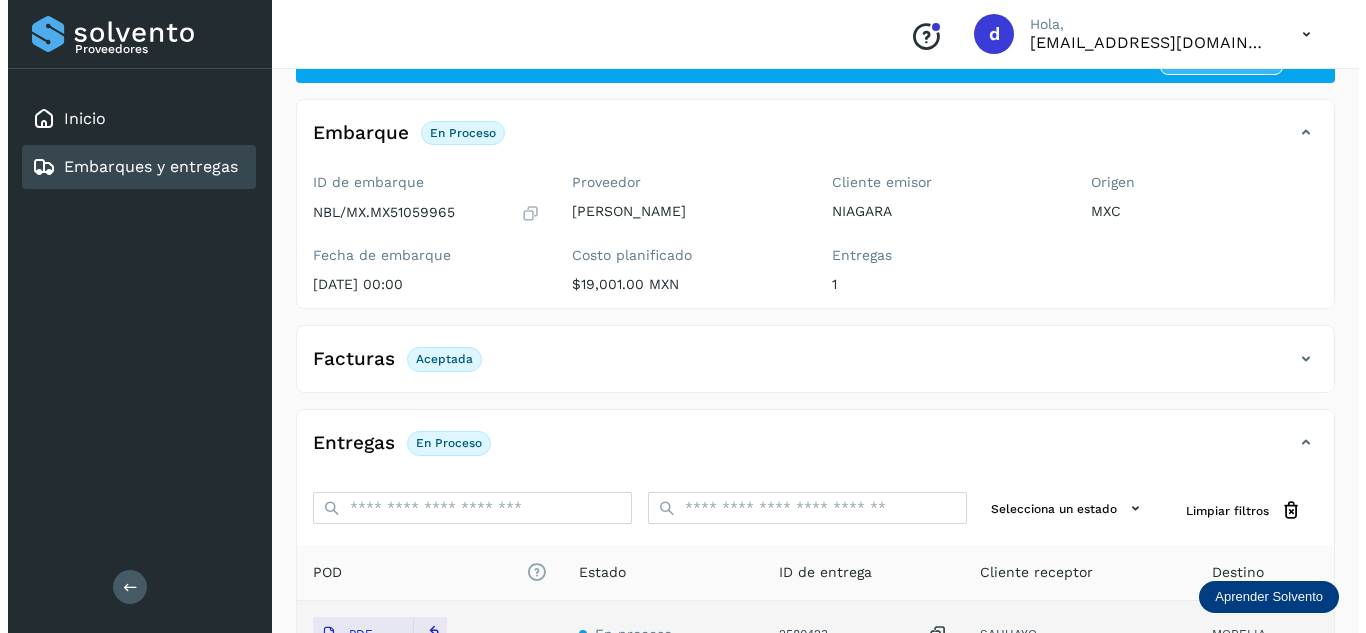 scroll, scrollTop: 0, scrollLeft: 0, axis: both 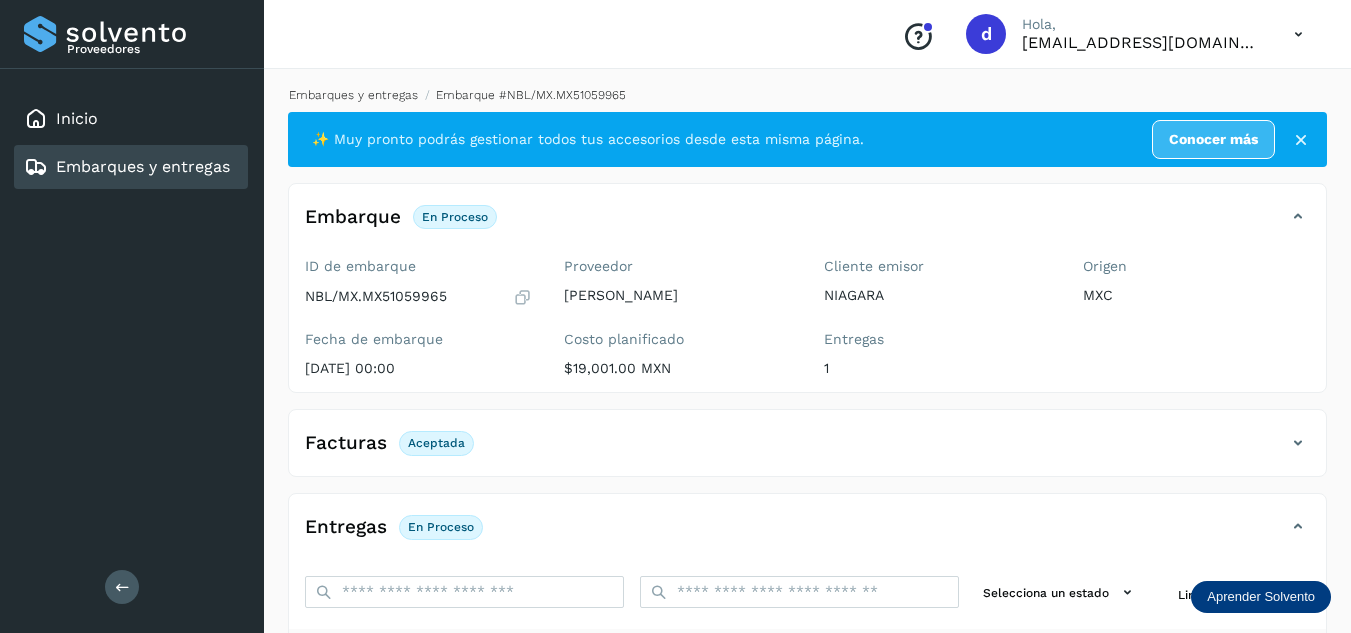click on "Embarques y entregas" at bounding box center [353, 95] 